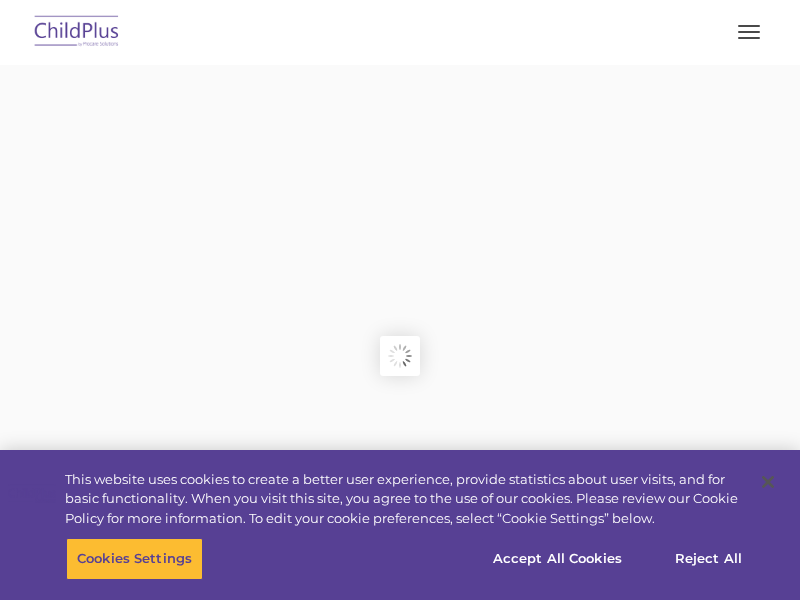 scroll, scrollTop: 0, scrollLeft: 0, axis: both 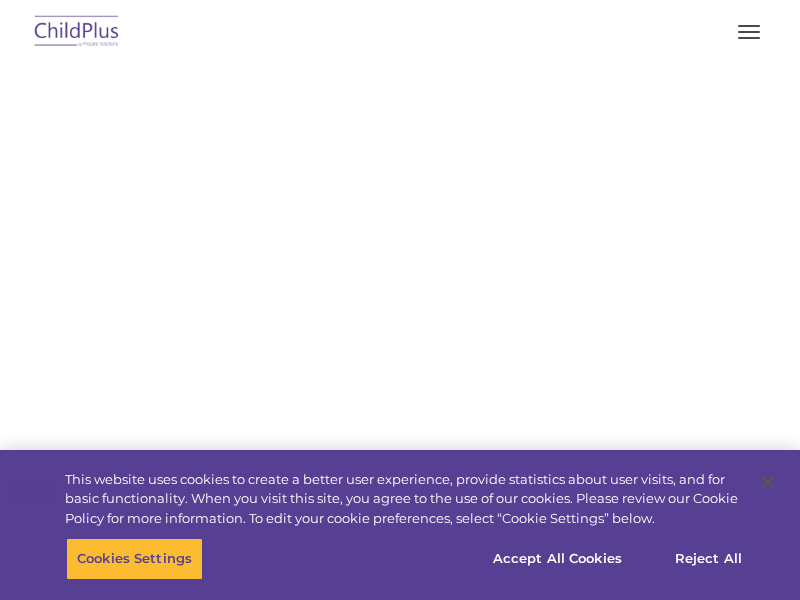 select on "MEDIUM" 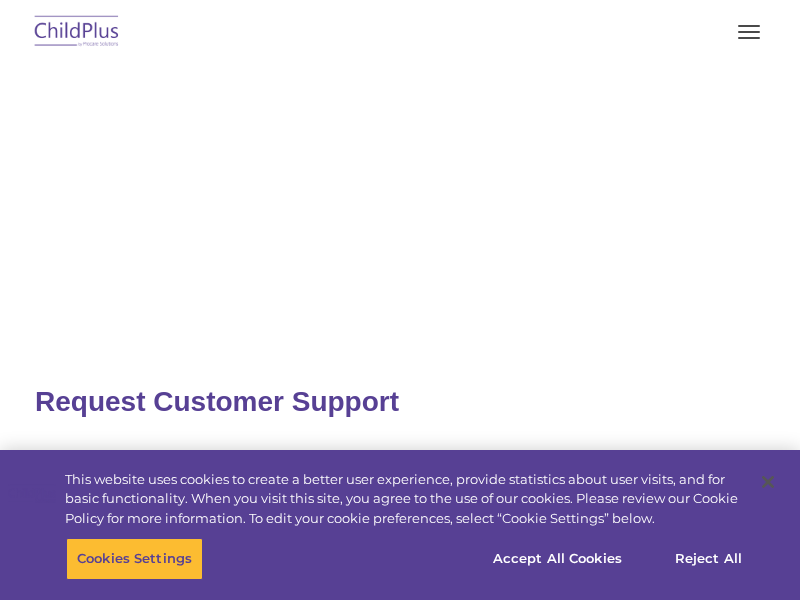 scroll, scrollTop: 0, scrollLeft: 0, axis: both 